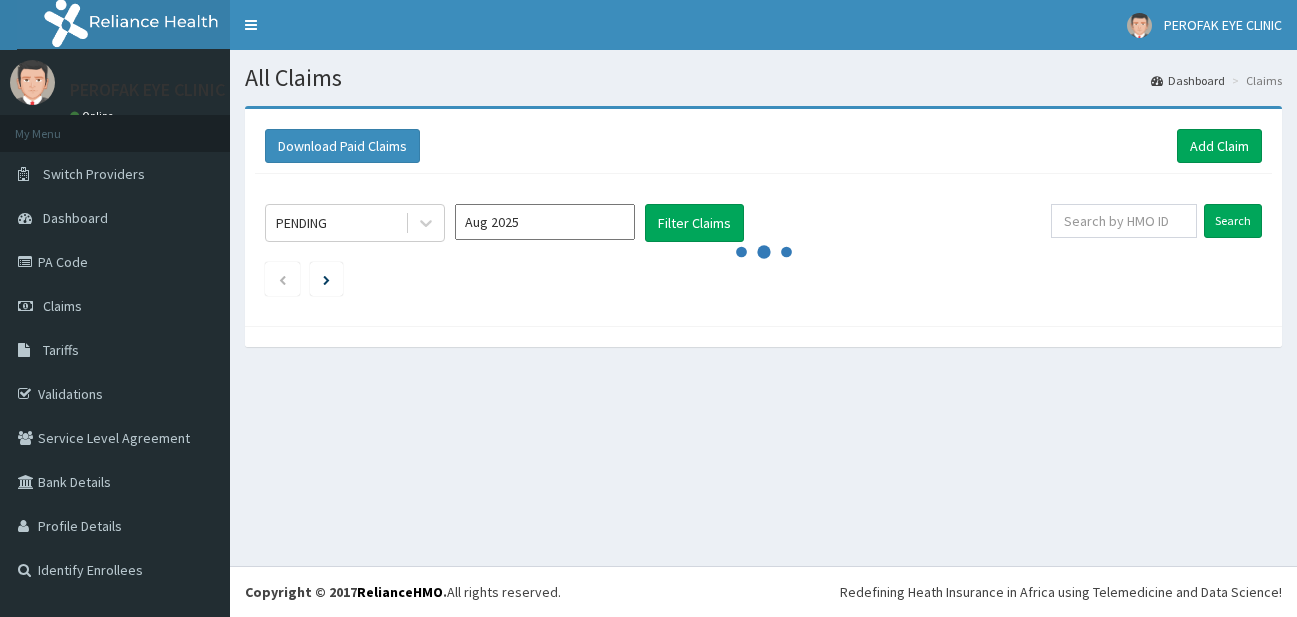 scroll, scrollTop: 0, scrollLeft: 0, axis: both 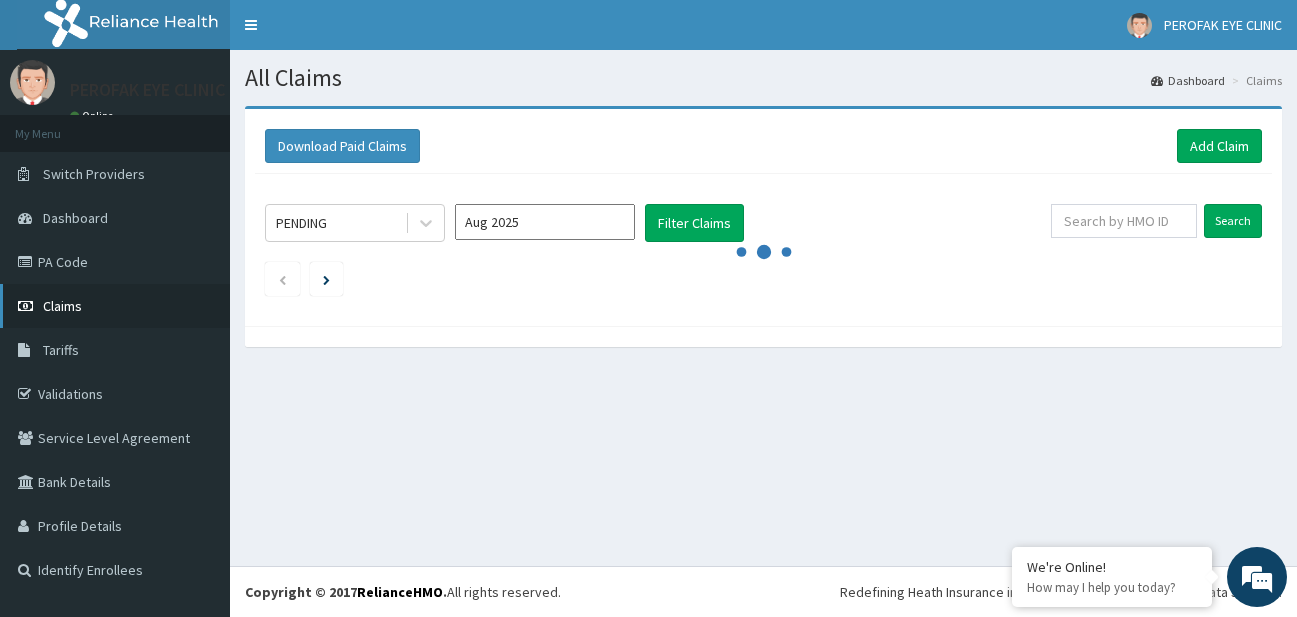 click on "Claims" at bounding box center [115, 306] 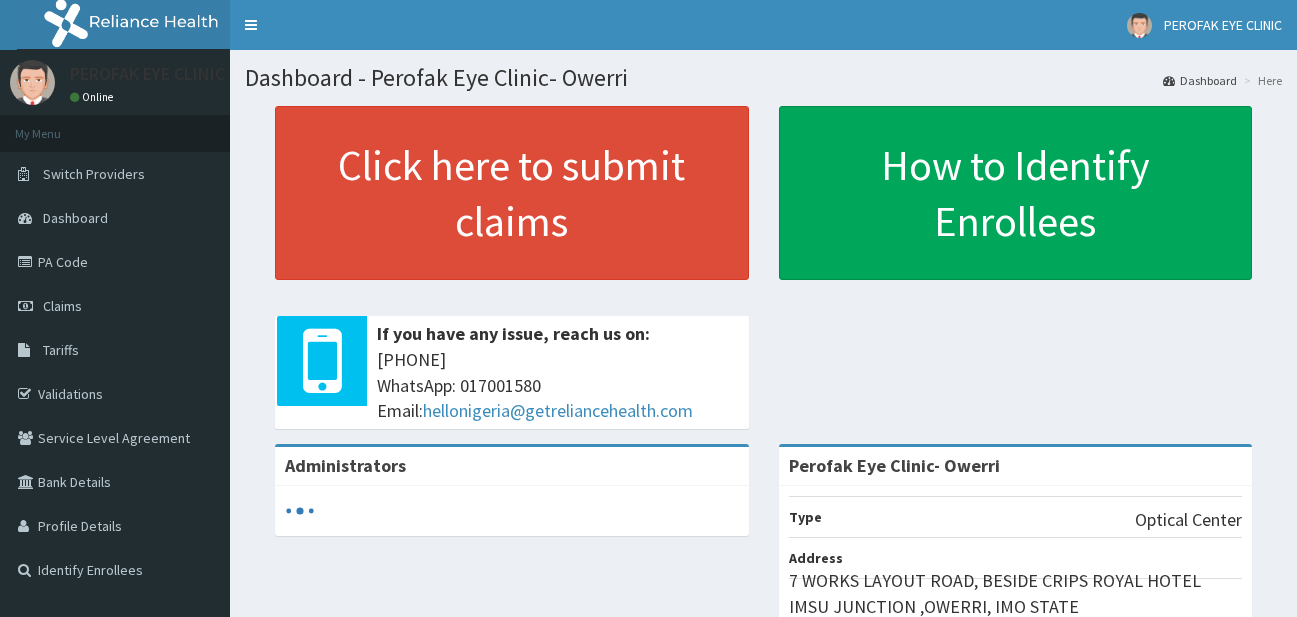 scroll, scrollTop: 0, scrollLeft: 0, axis: both 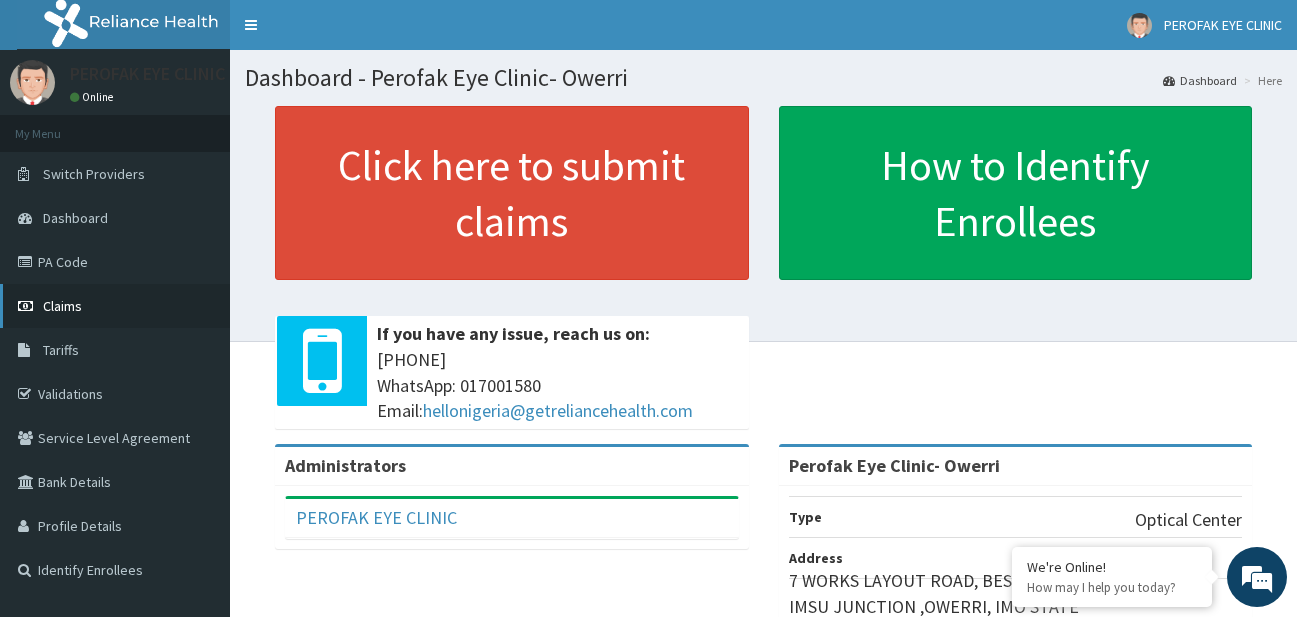 click on "Claims" at bounding box center [115, 306] 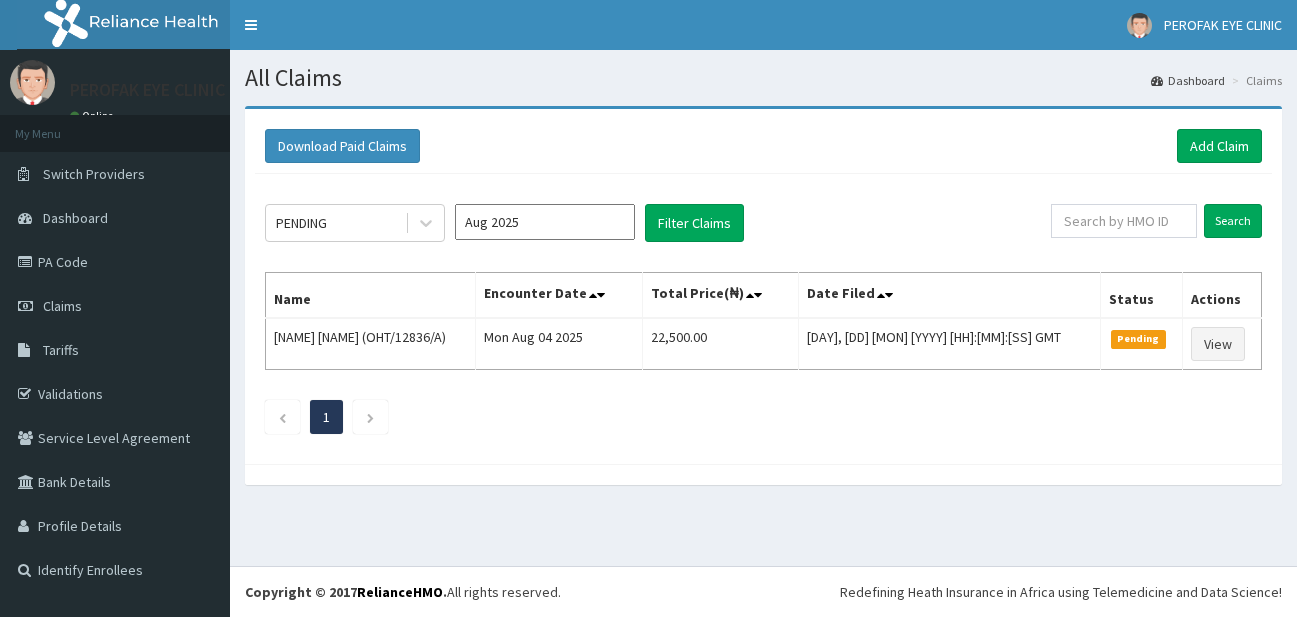 scroll, scrollTop: 0, scrollLeft: 0, axis: both 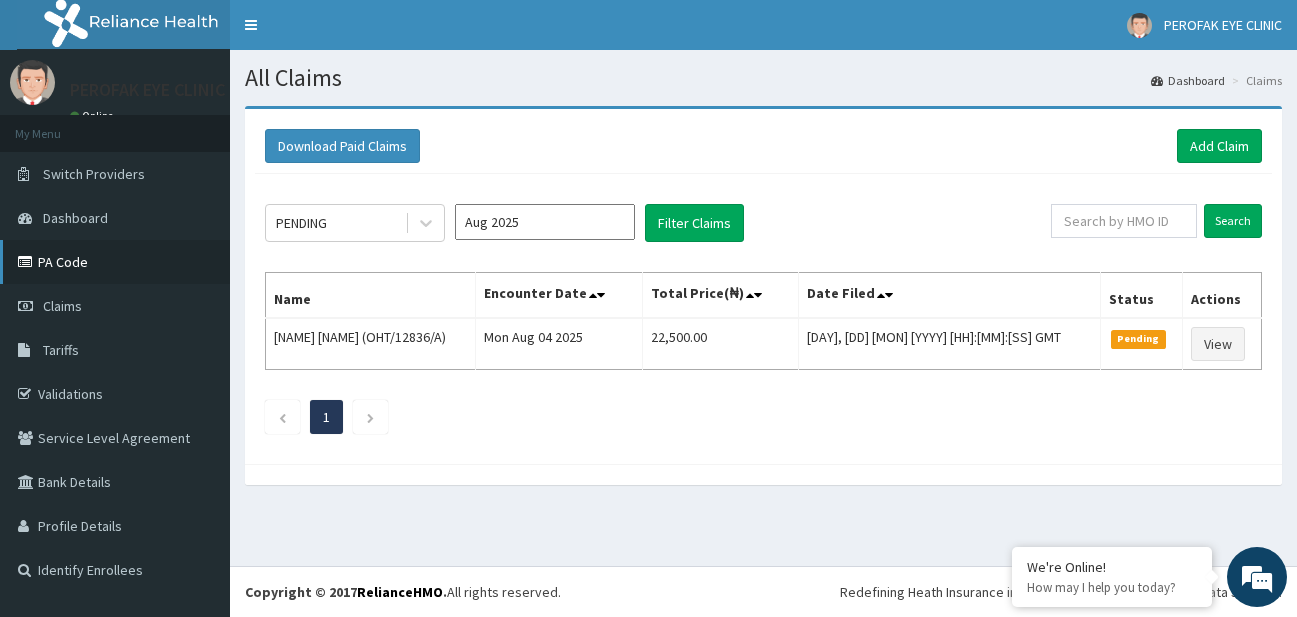click on "PA Code" at bounding box center [115, 262] 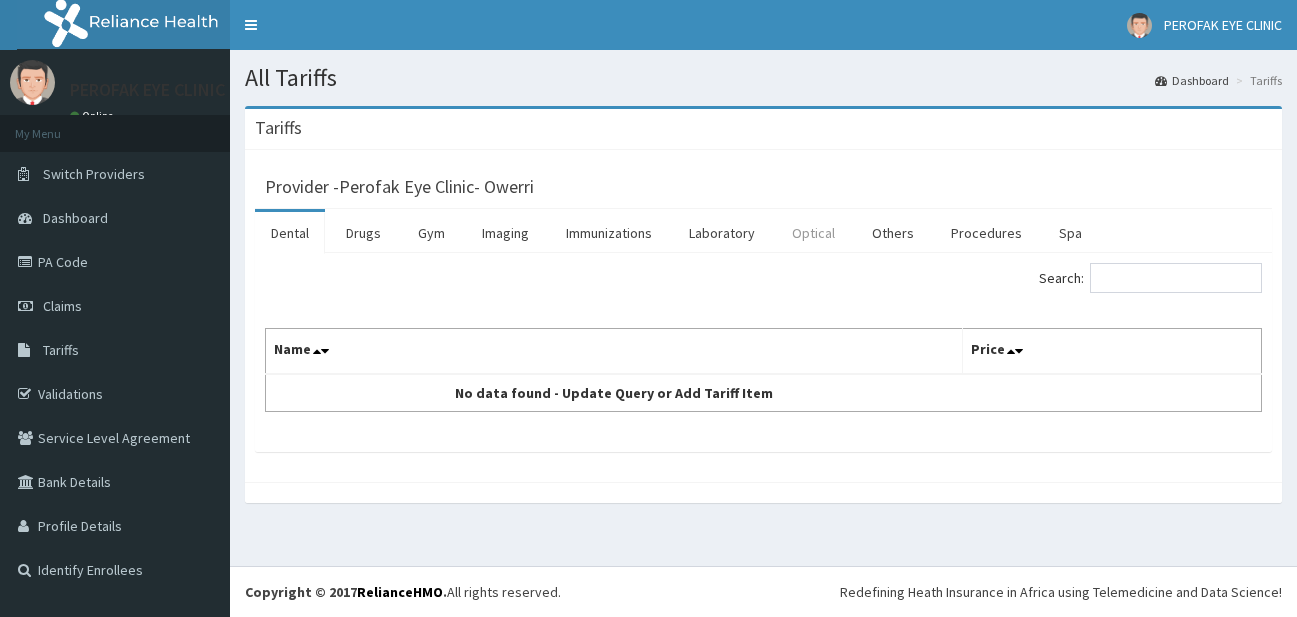 scroll, scrollTop: 0, scrollLeft: 0, axis: both 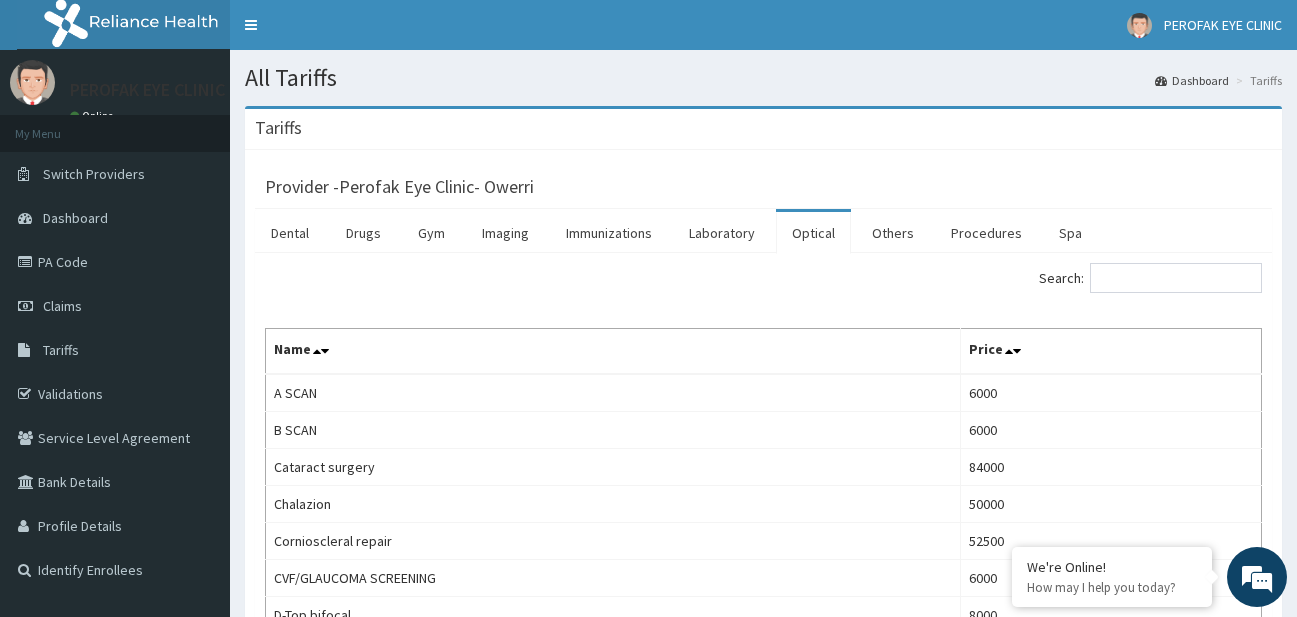 click on "Name" at bounding box center [613, 352] 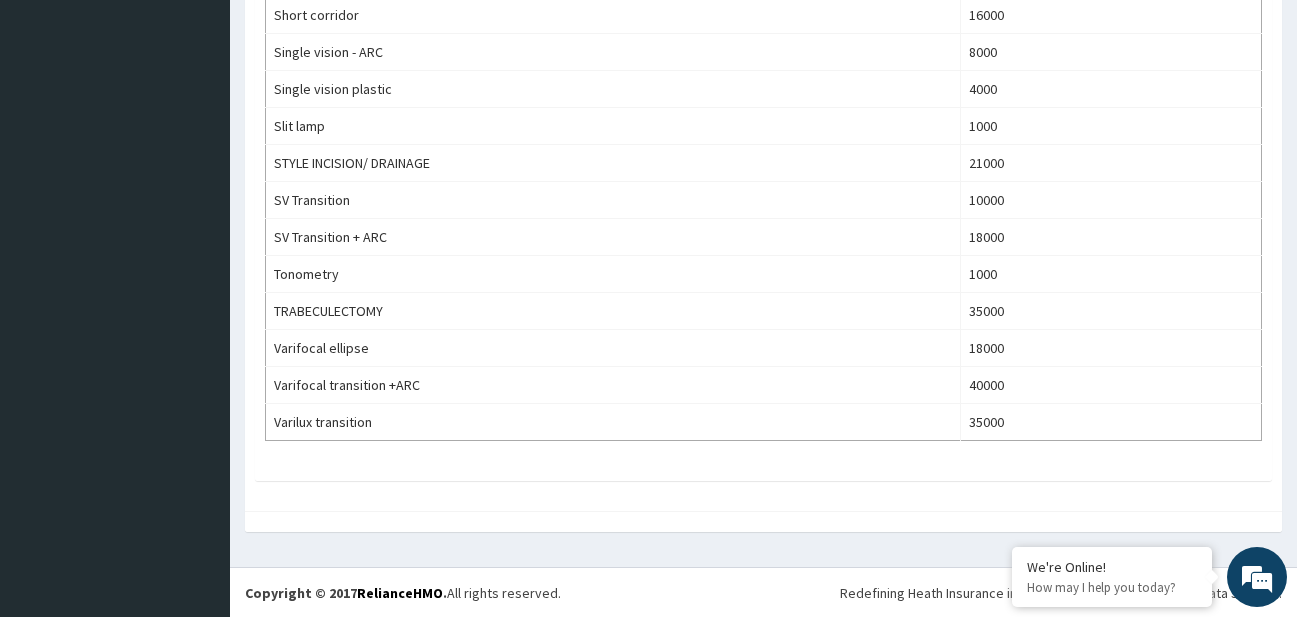scroll, scrollTop: 1267, scrollLeft: 0, axis: vertical 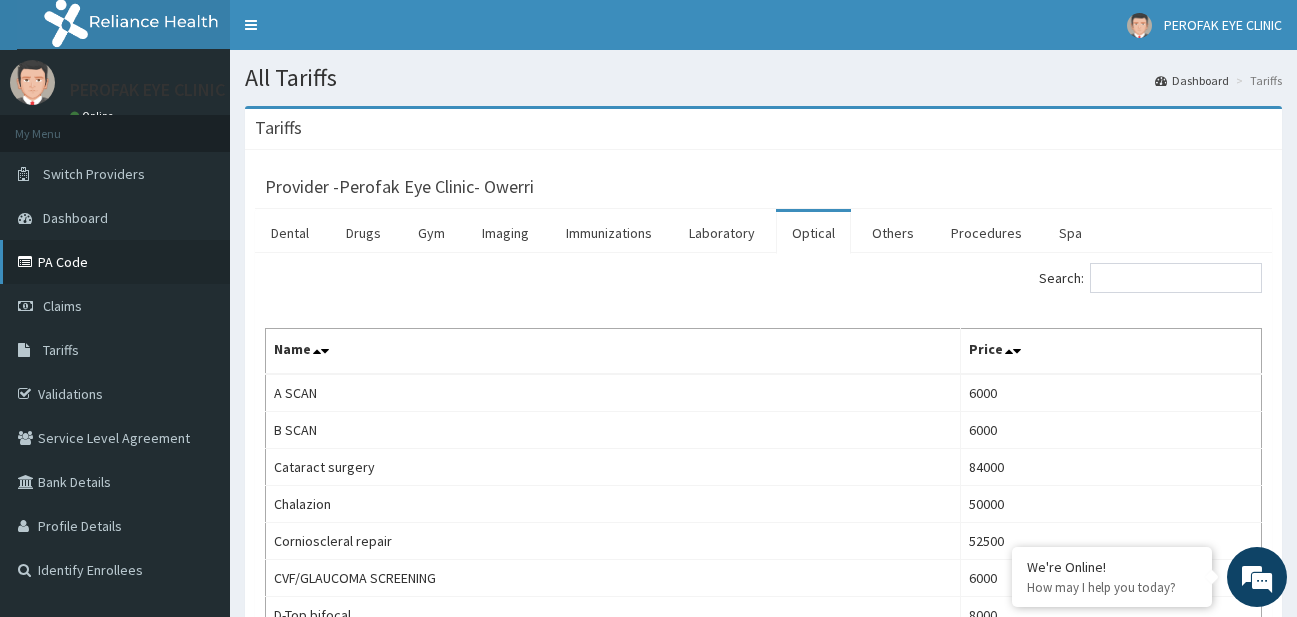 click on "PA Code" at bounding box center (115, 262) 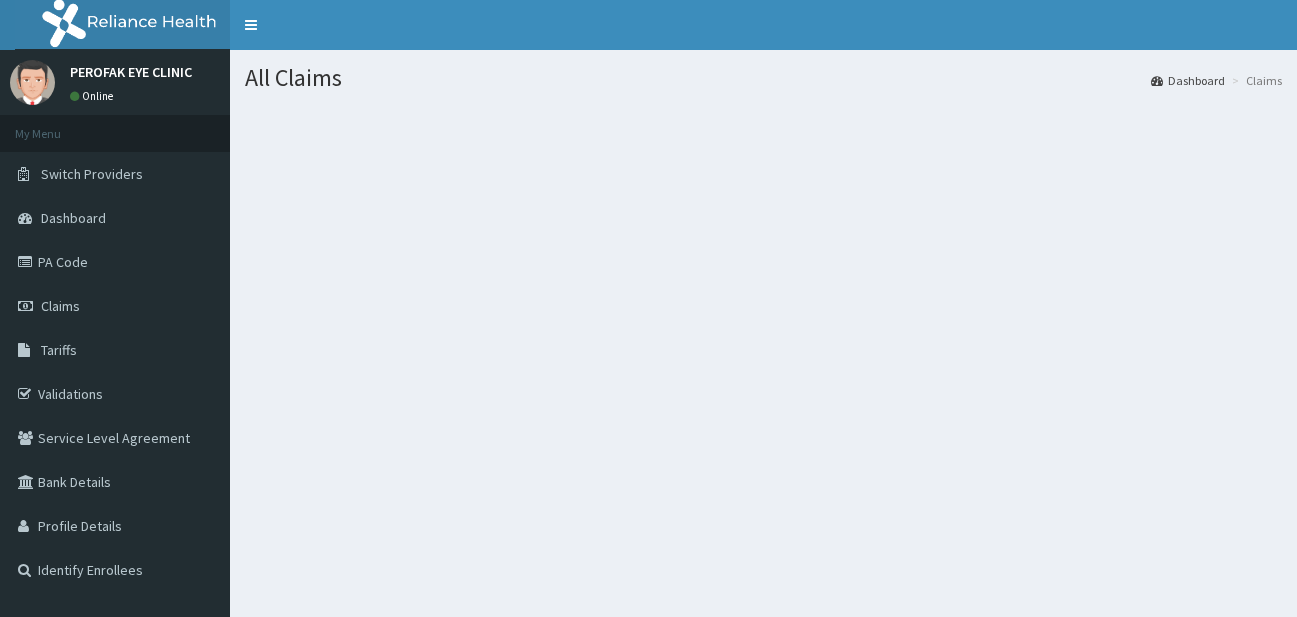 scroll, scrollTop: 0, scrollLeft: 0, axis: both 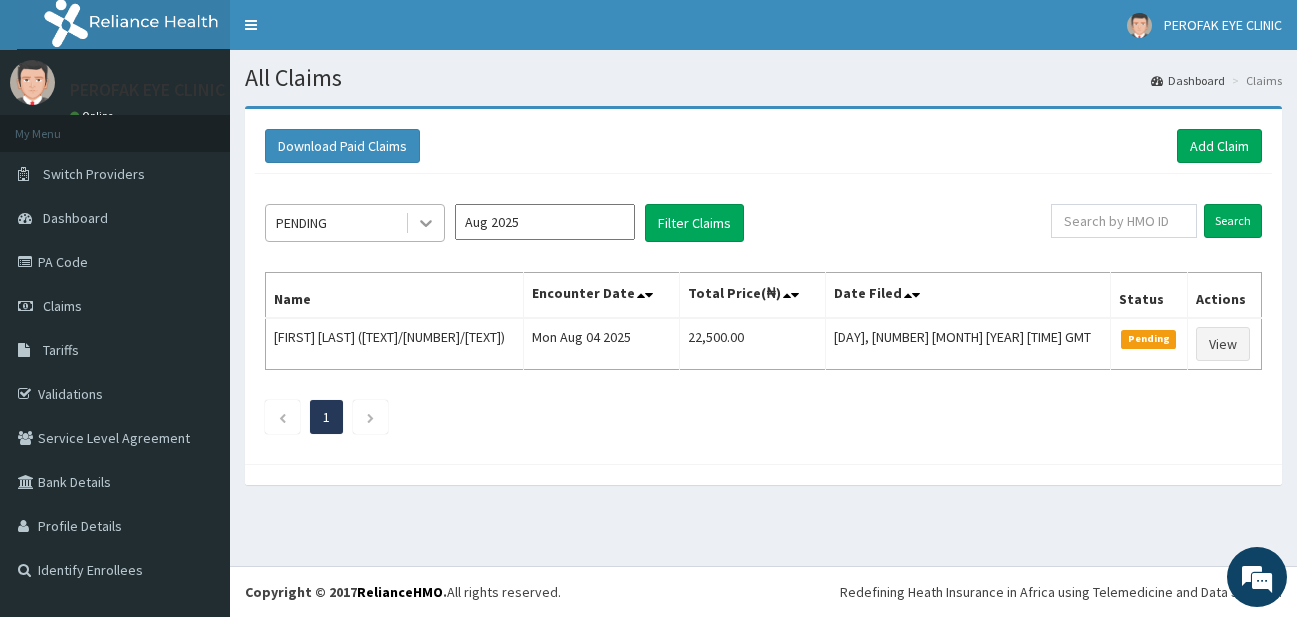 click 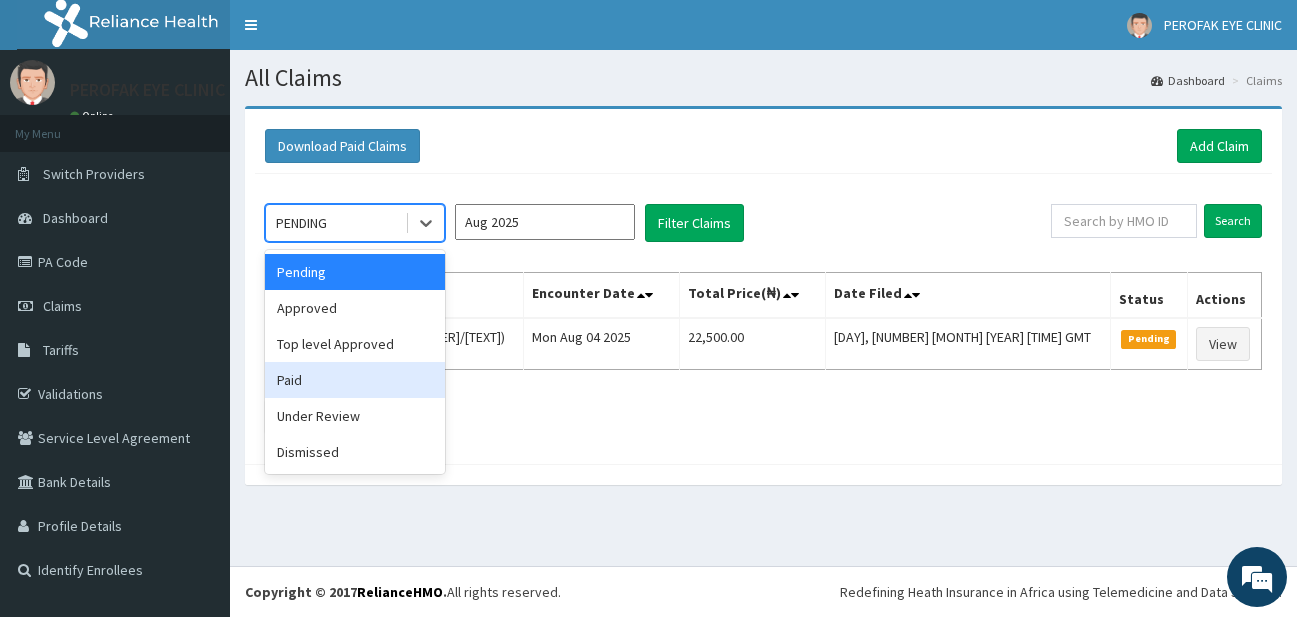 click on "Paid" at bounding box center [355, 380] 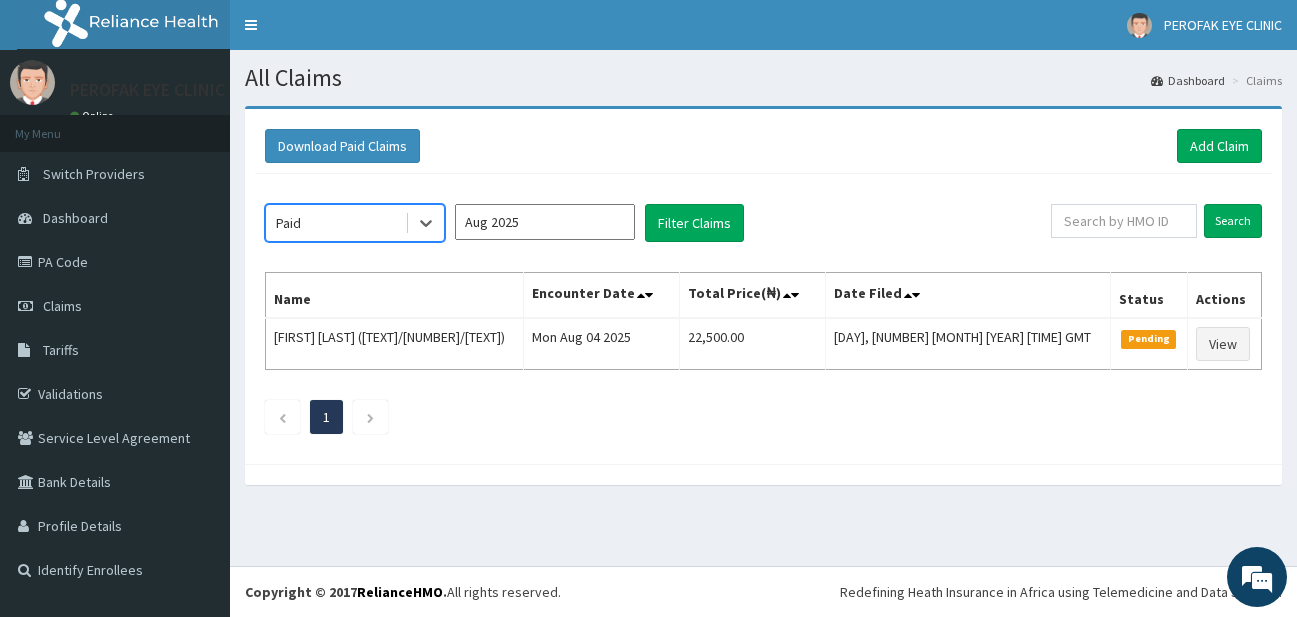 click on "Aug 2025" at bounding box center (545, 222) 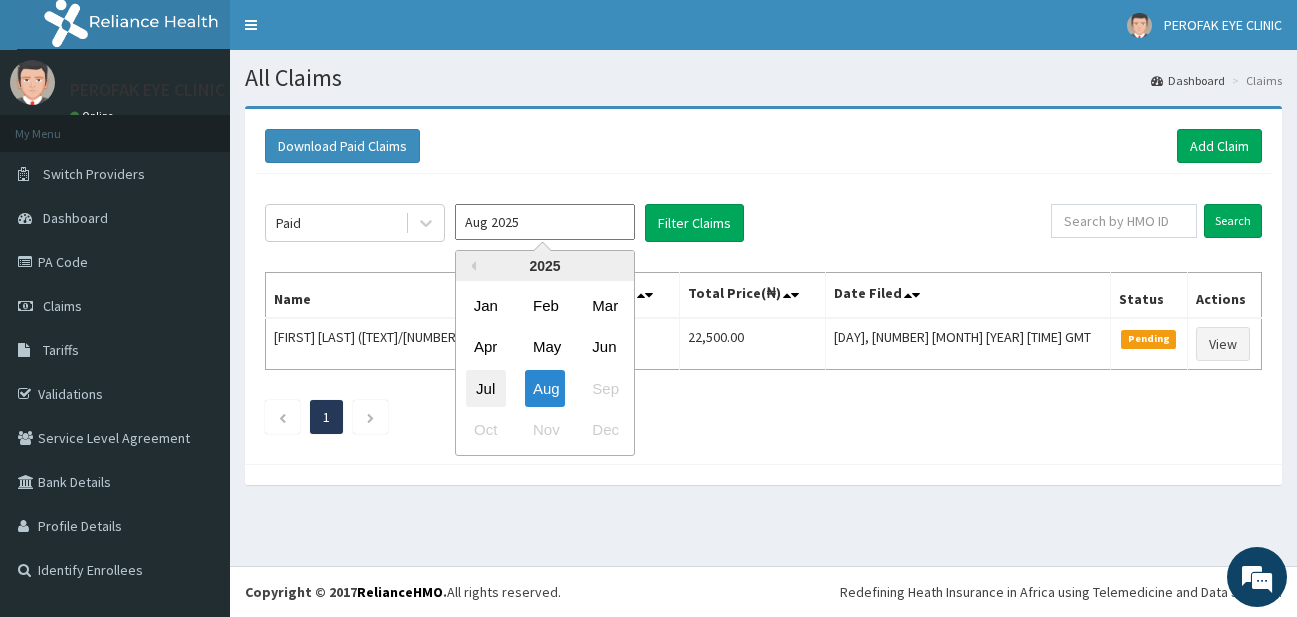 click on "Jul" at bounding box center (486, 388) 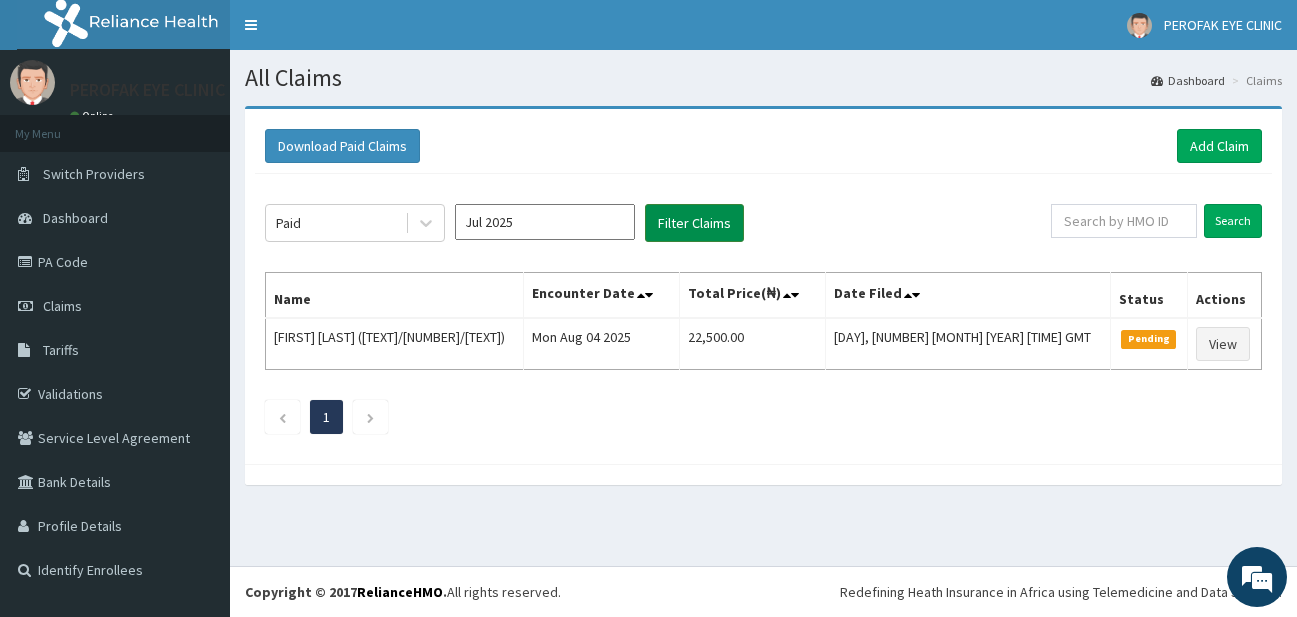 click on "Filter Claims" at bounding box center (694, 223) 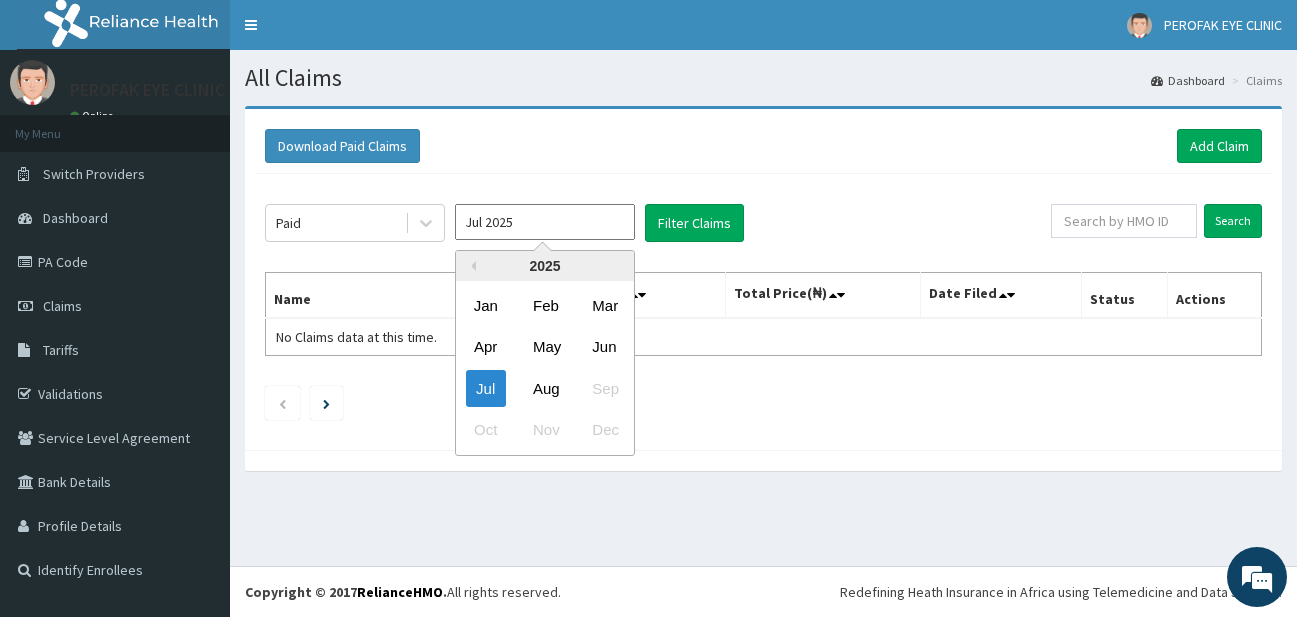 click on "Jul 2025" at bounding box center (545, 222) 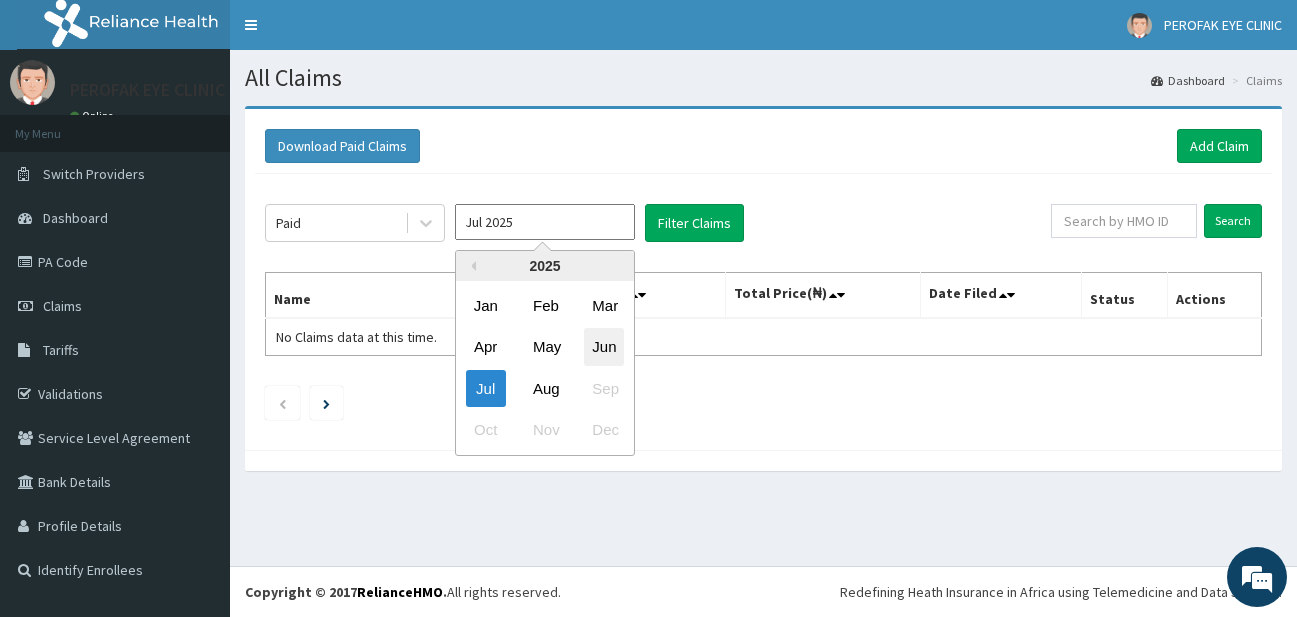 click on "Jun" at bounding box center [604, 347] 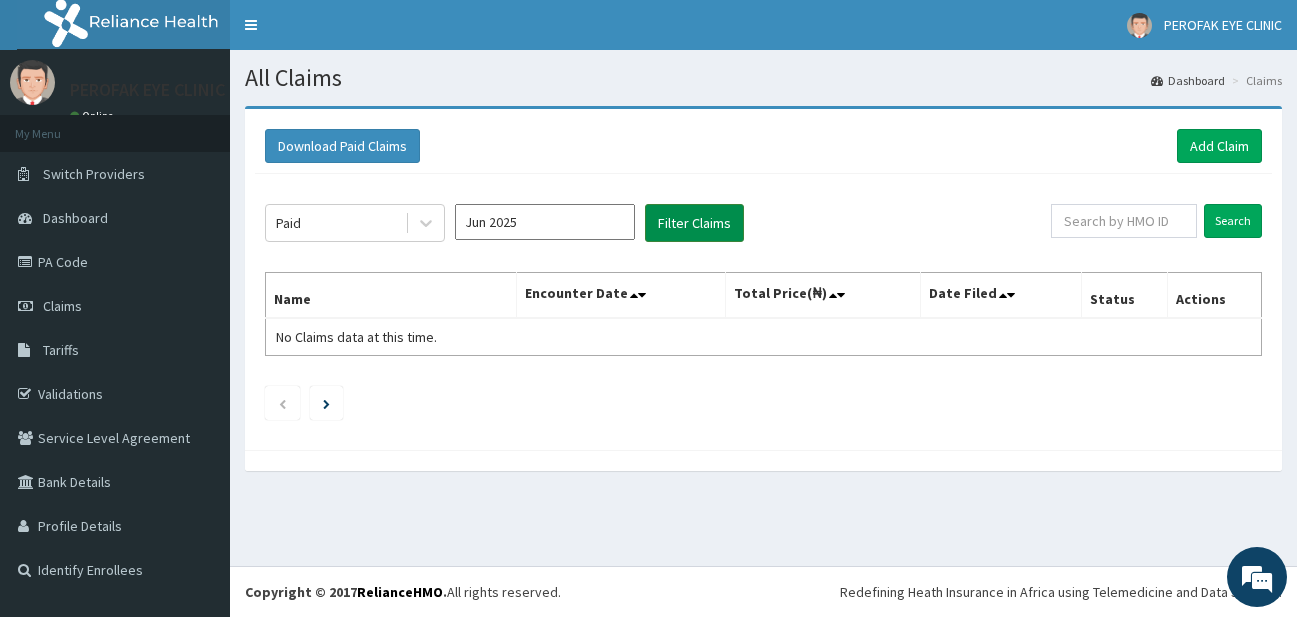 click on "Filter Claims" at bounding box center [694, 223] 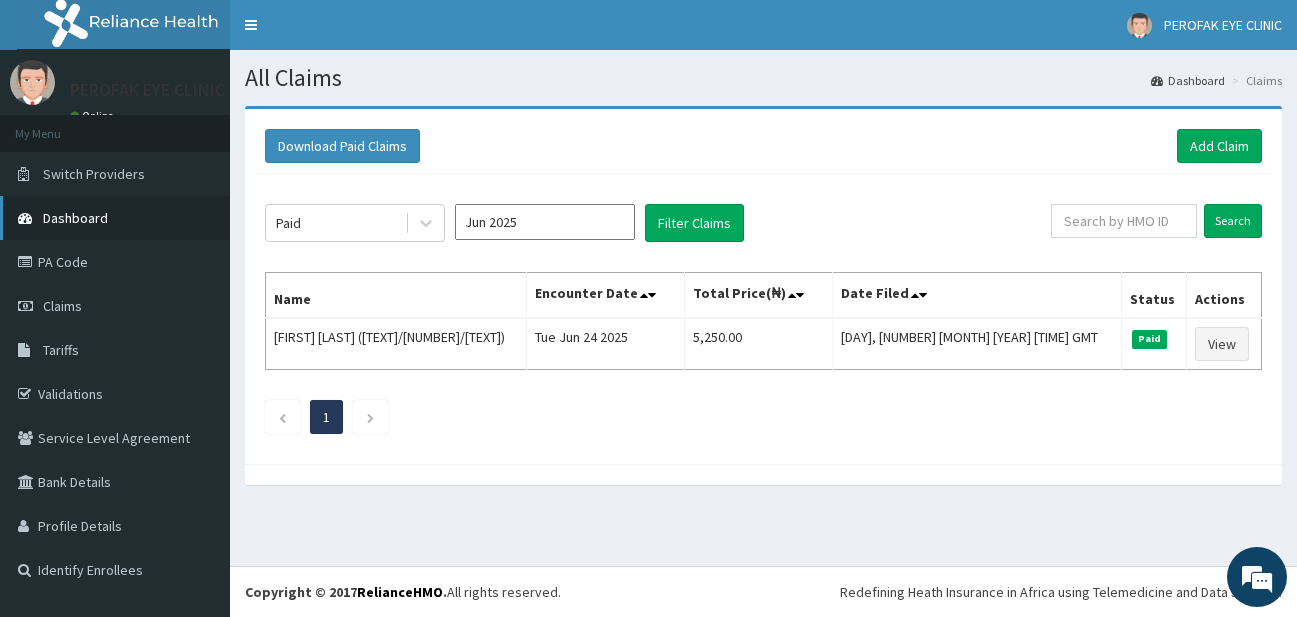 click on "Dashboard" at bounding box center [75, 218] 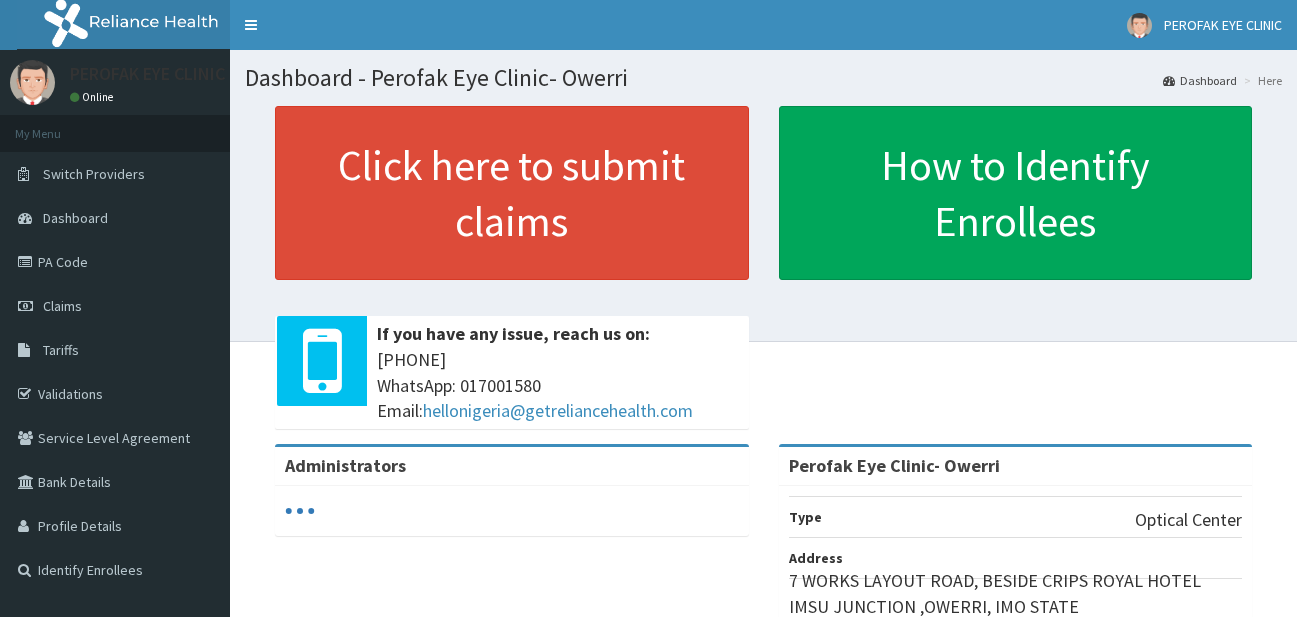 scroll, scrollTop: 0, scrollLeft: 0, axis: both 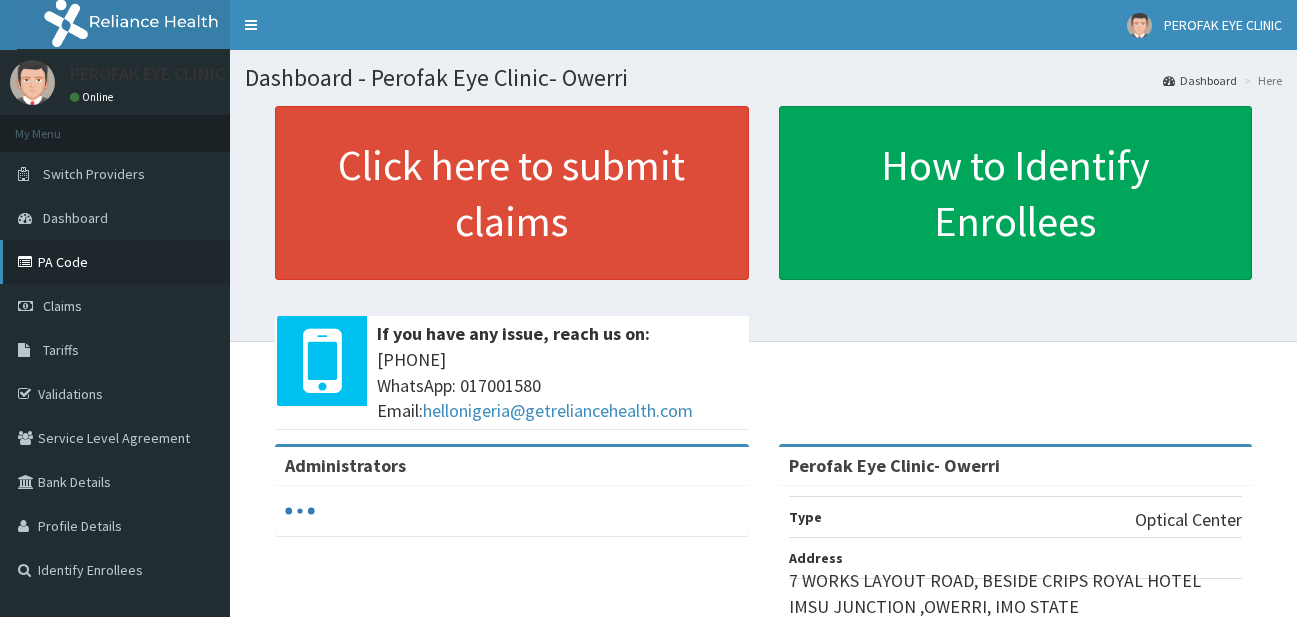 click on "PA Code" at bounding box center [115, 262] 